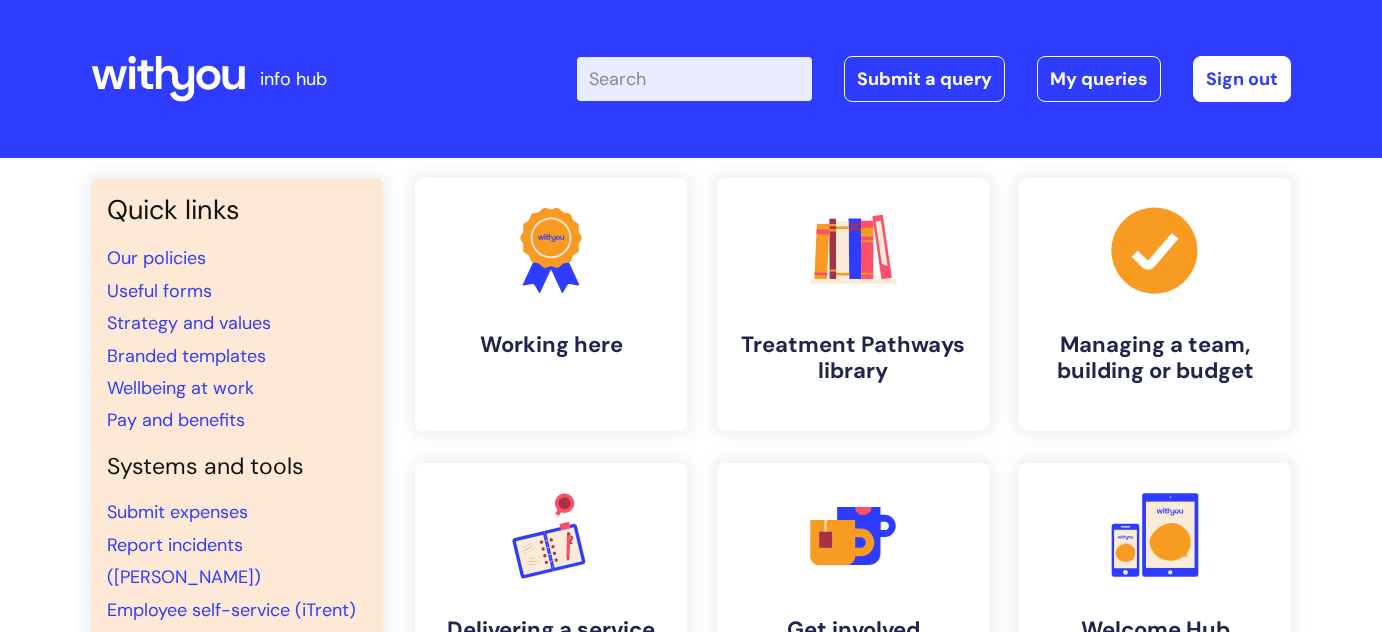 scroll, scrollTop: 0, scrollLeft: 0, axis: both 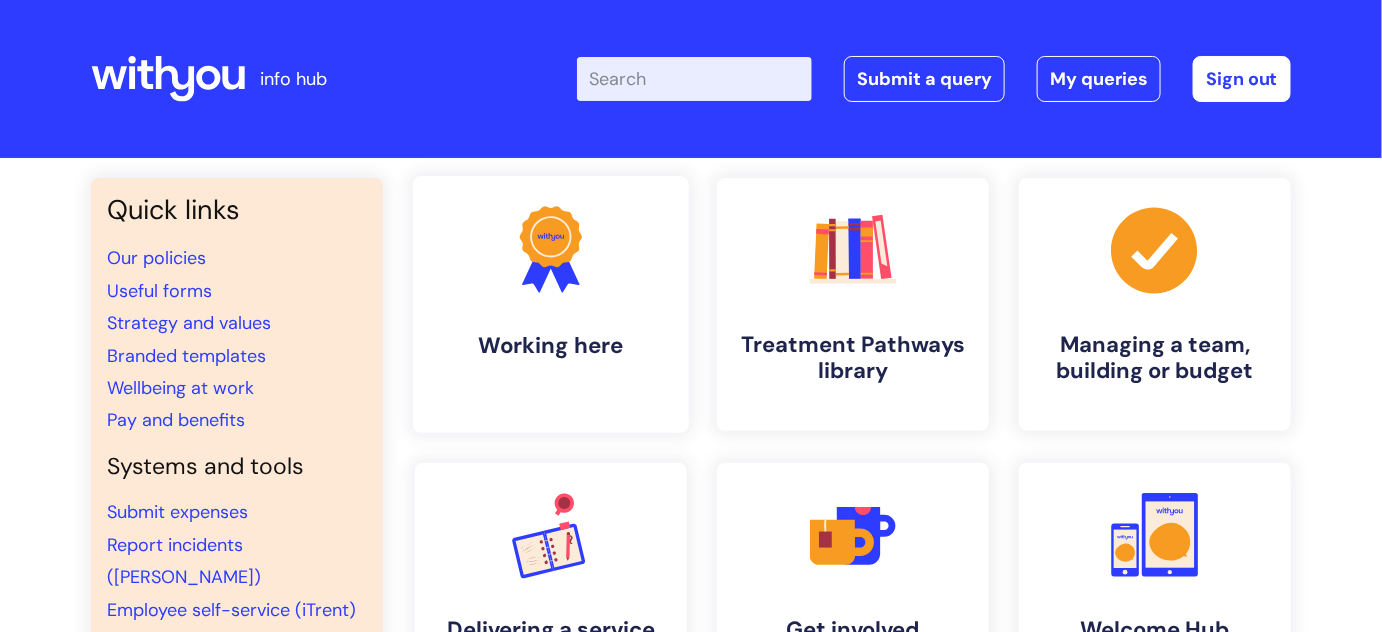 click on ".cls-1{fill:#f89b22;}.cls-1,.cls-2,.cls-3{stroke-width:0px;}.cls-2{fill:#2d3cff;}.cls-3{fill:#3b2060;}
Working here" at bounding box center (551, 304) 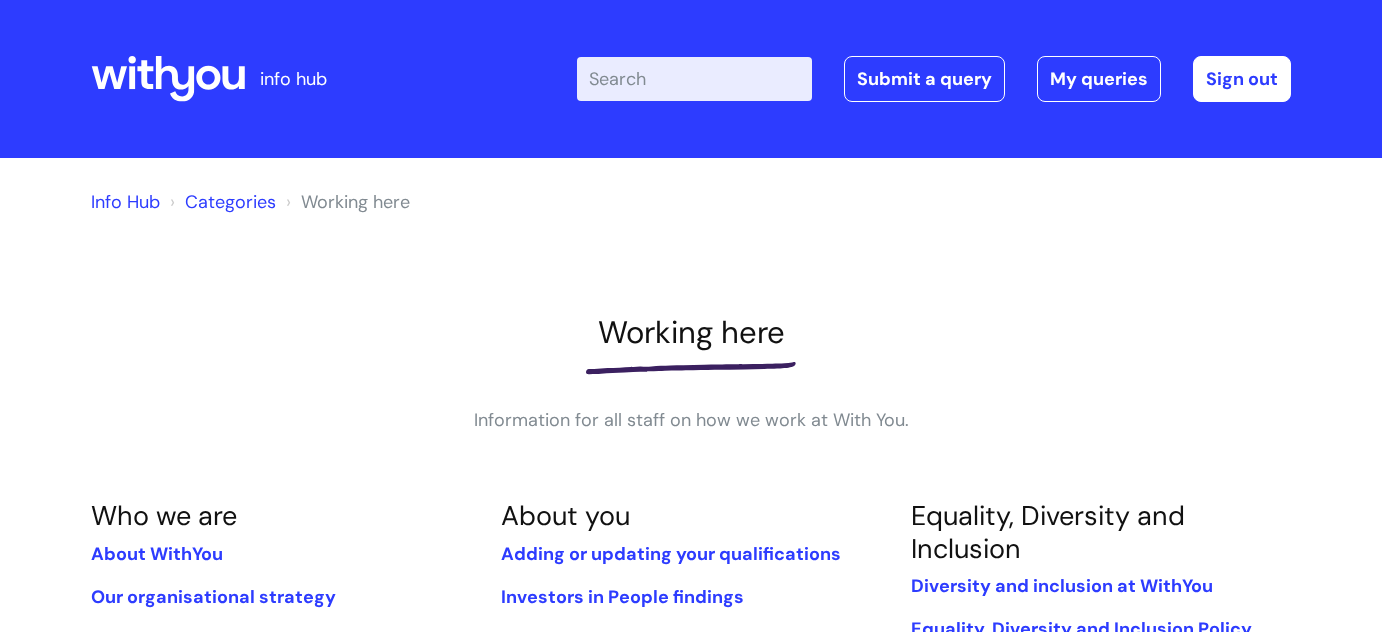scroll, scrollTop: 0, scrollLeft: 0, axis: both 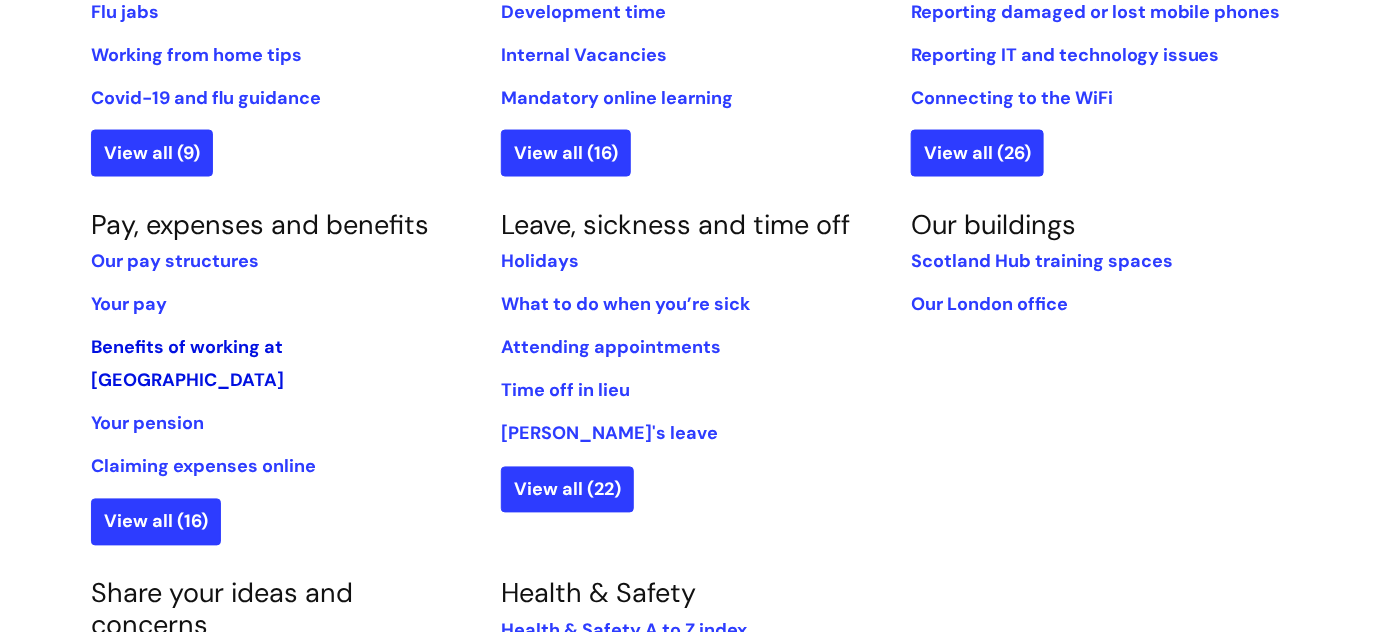 click on "Benefits of working at WithYou" at bounding box center [187, 364] 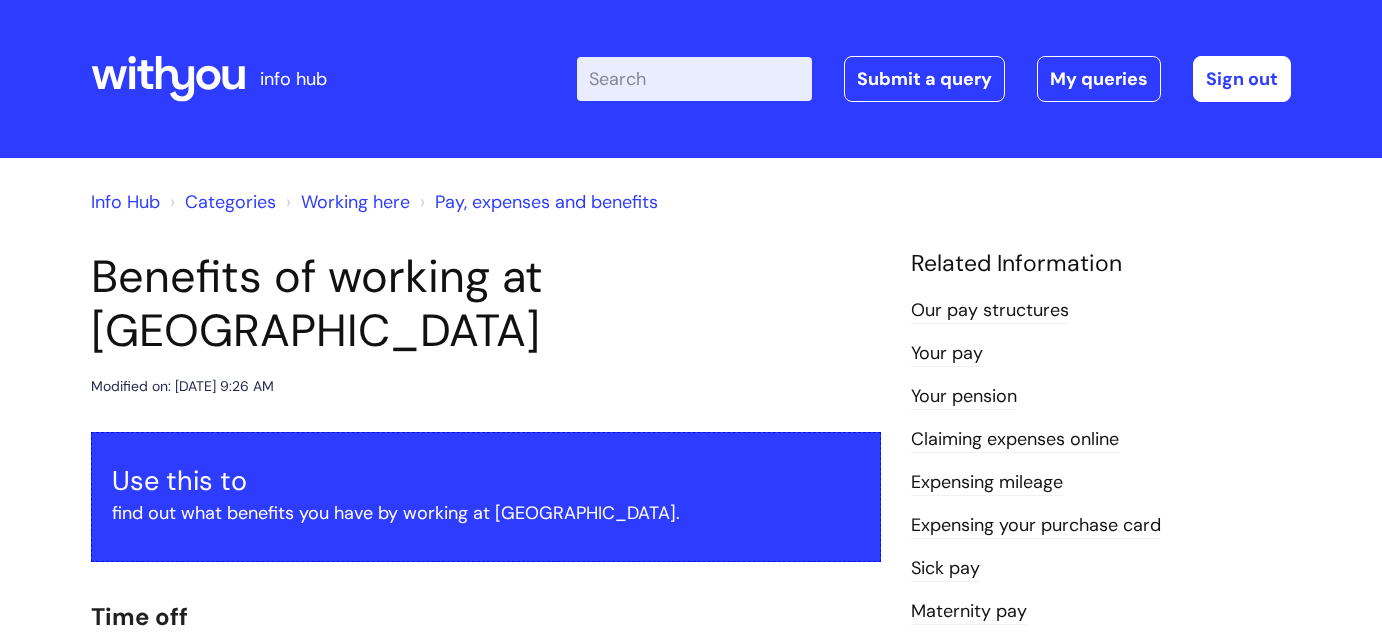 scroll, scrollTop: 0, scrollLeft: 0, axis: both 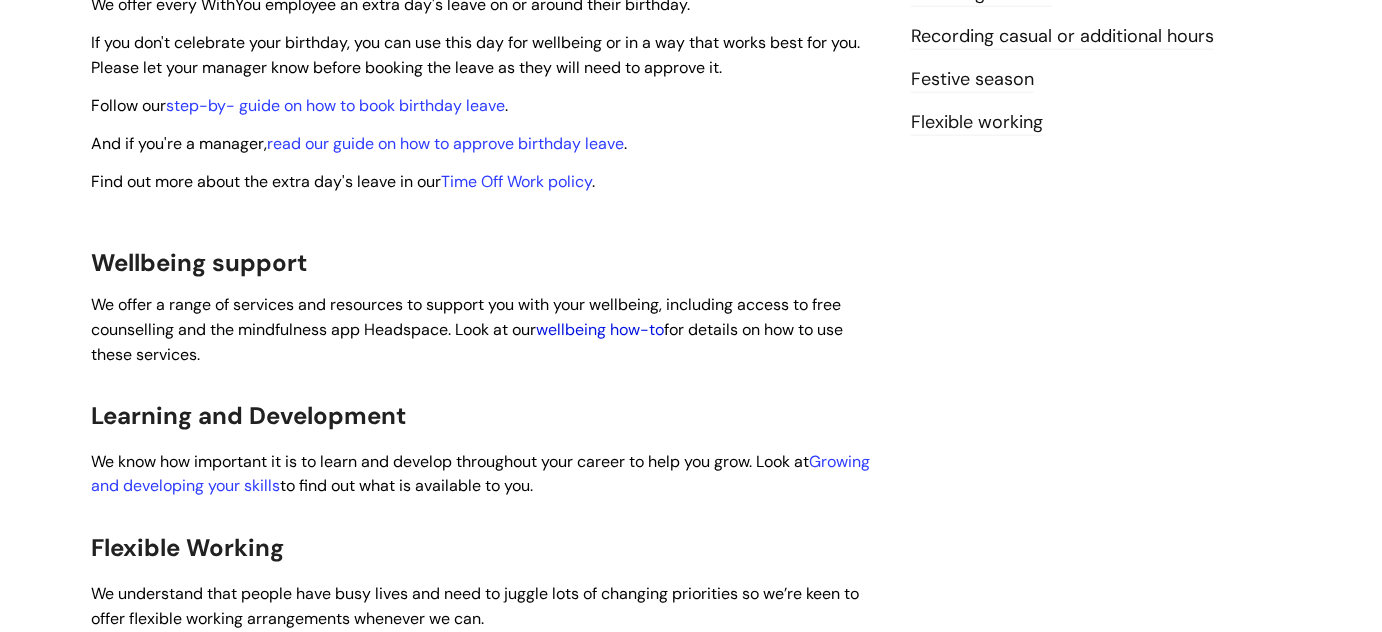 click on "wellbeing how-to" at bounding box center [600, 329] 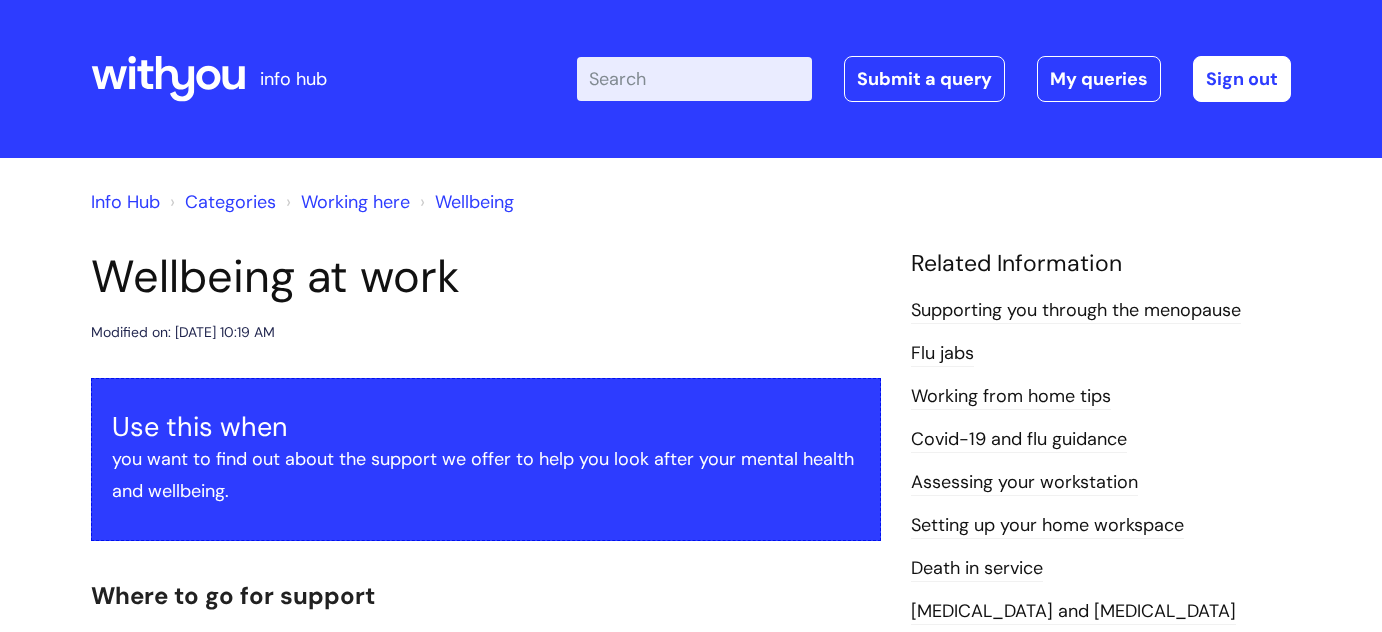 scroll, scrollTop: 0, scrollLeft: 0, axis: both 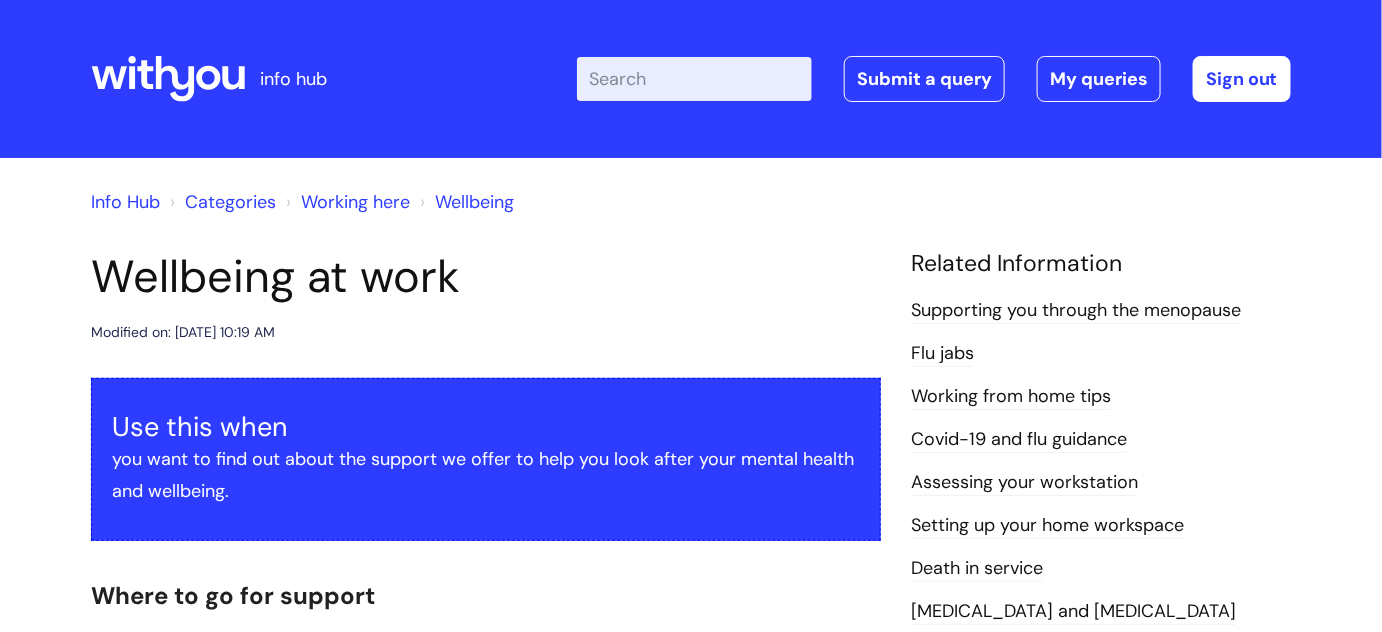 drag, startPoint x: 1381, startPoint y: 79, endPoint x: 1395, endPoint y: 131, distance: 53.851646 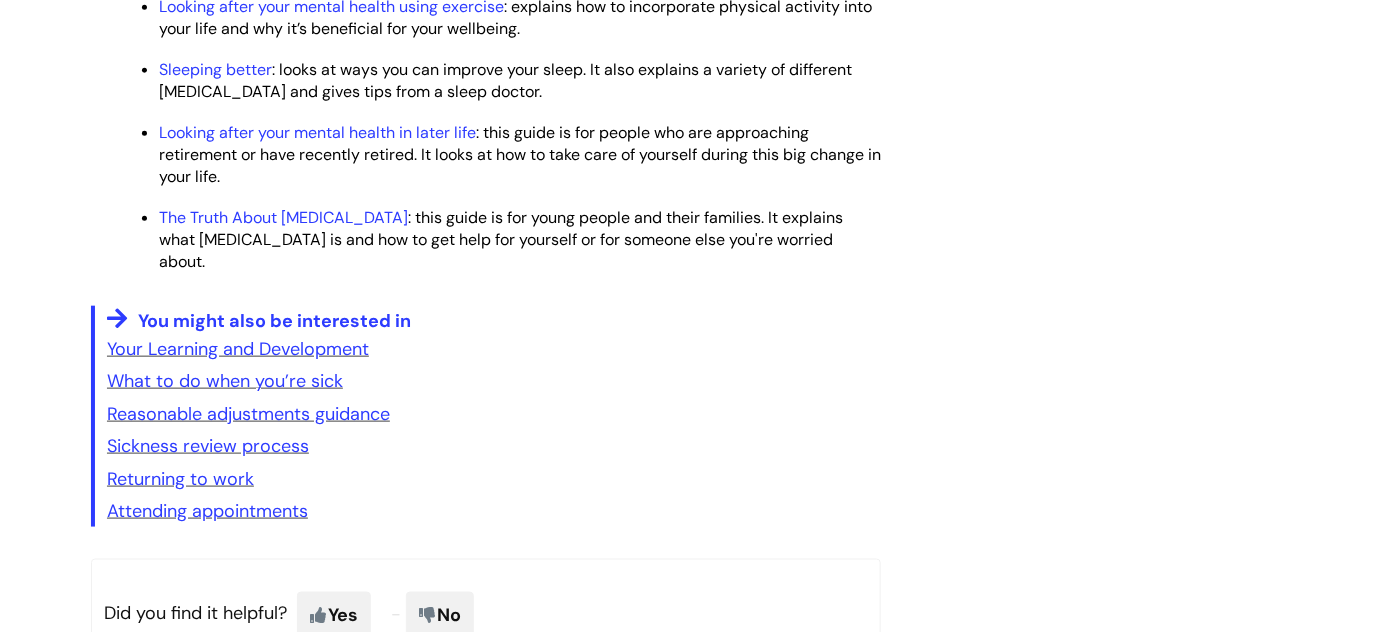 scroll, scrollTop: 3096, scrollLeft: 0, axis: vertical 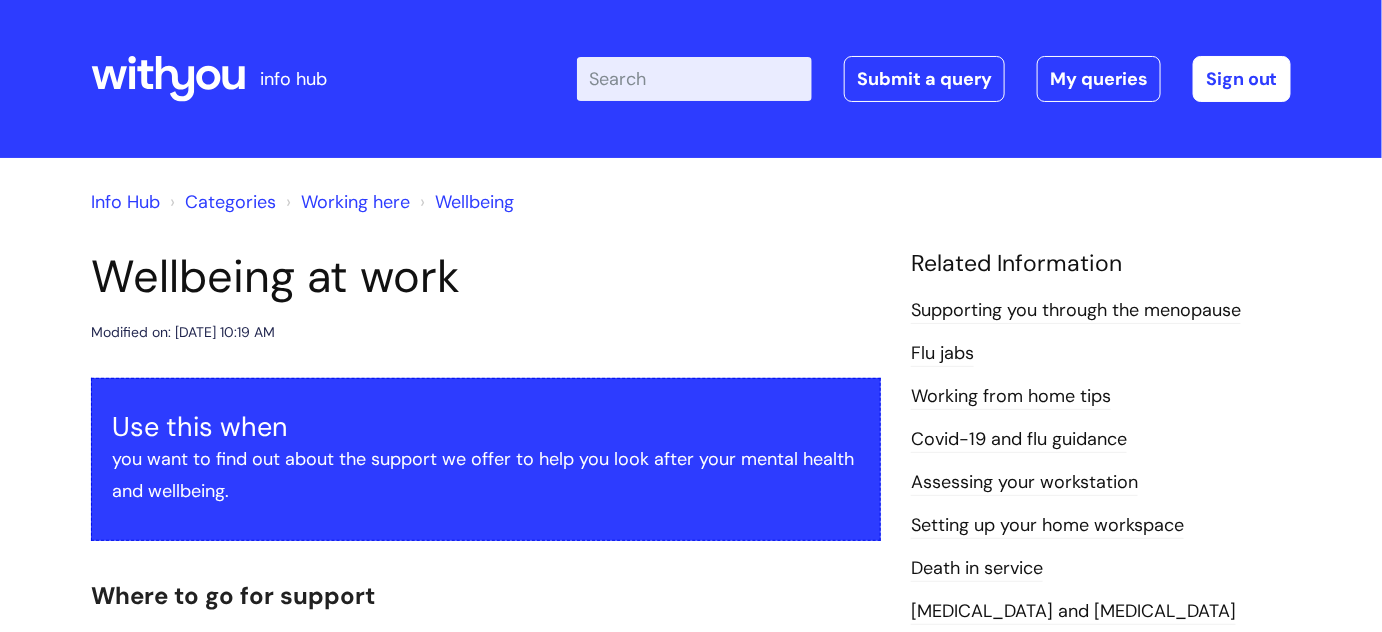 click on "Working here" at bounding box center (355, 202) 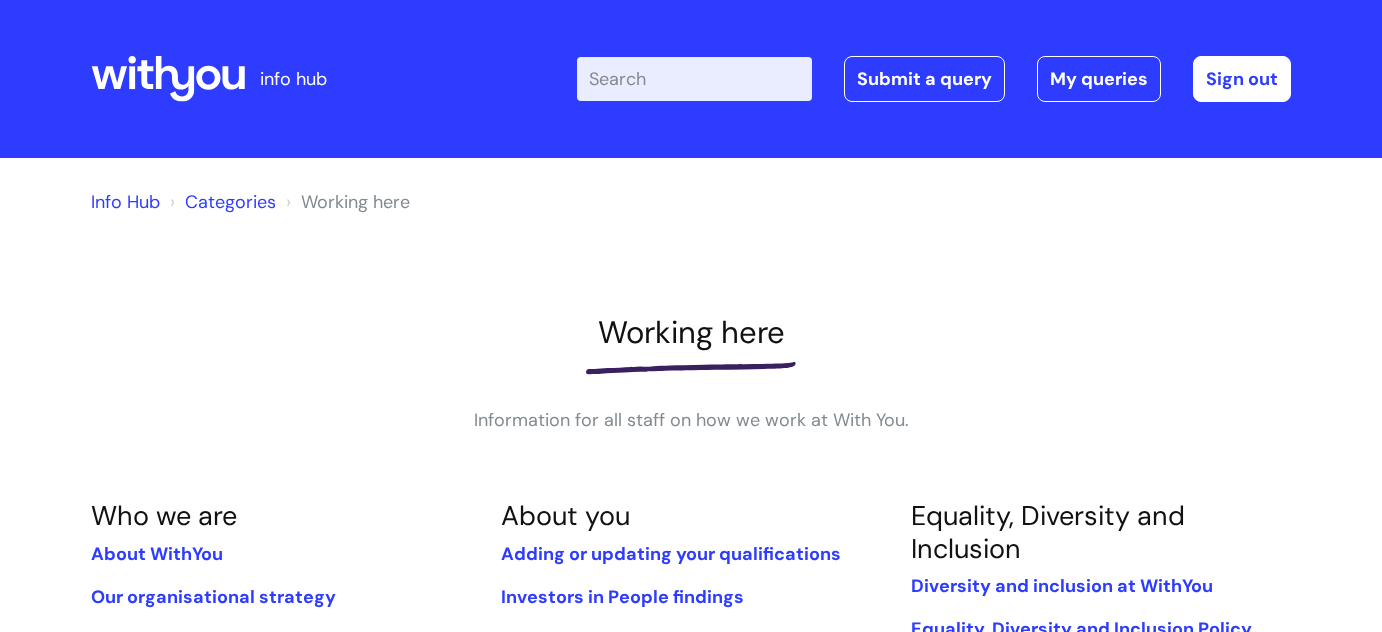scroll, scrollTop: 0, scrollLeft: 0, axis: both 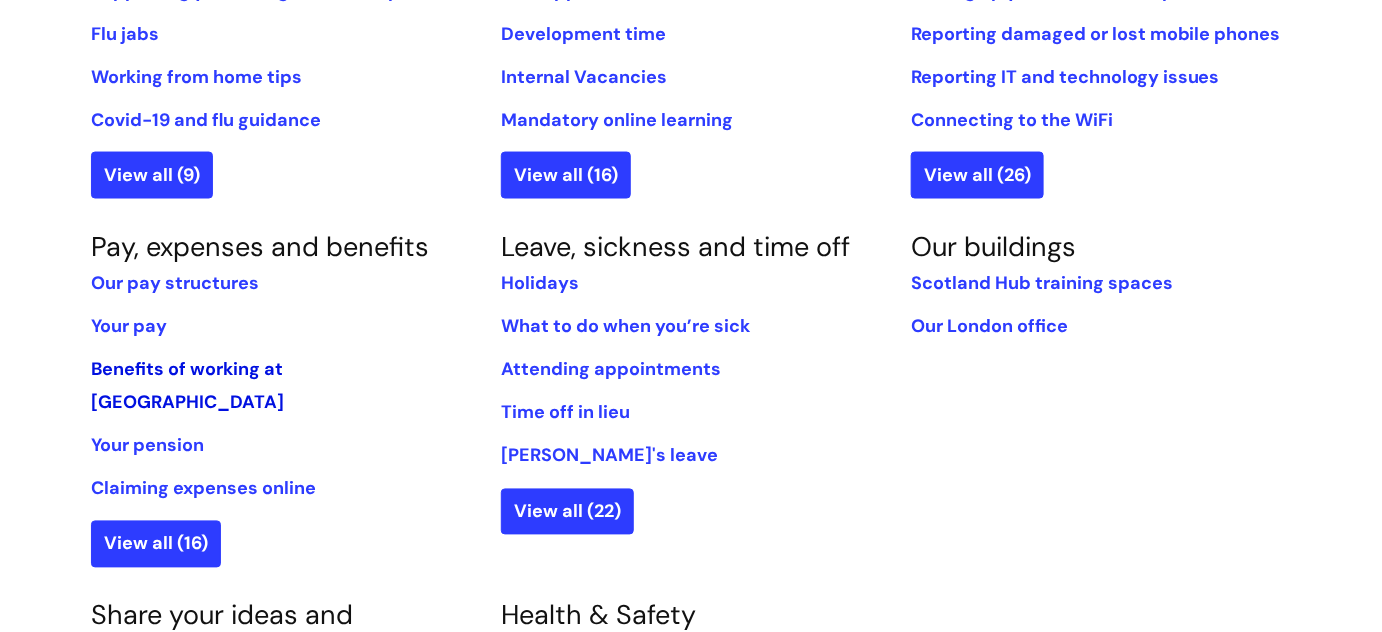 click on "Benefits of working at [GEOGRAPHIC_DATA]" at bounding box center [187, 386] 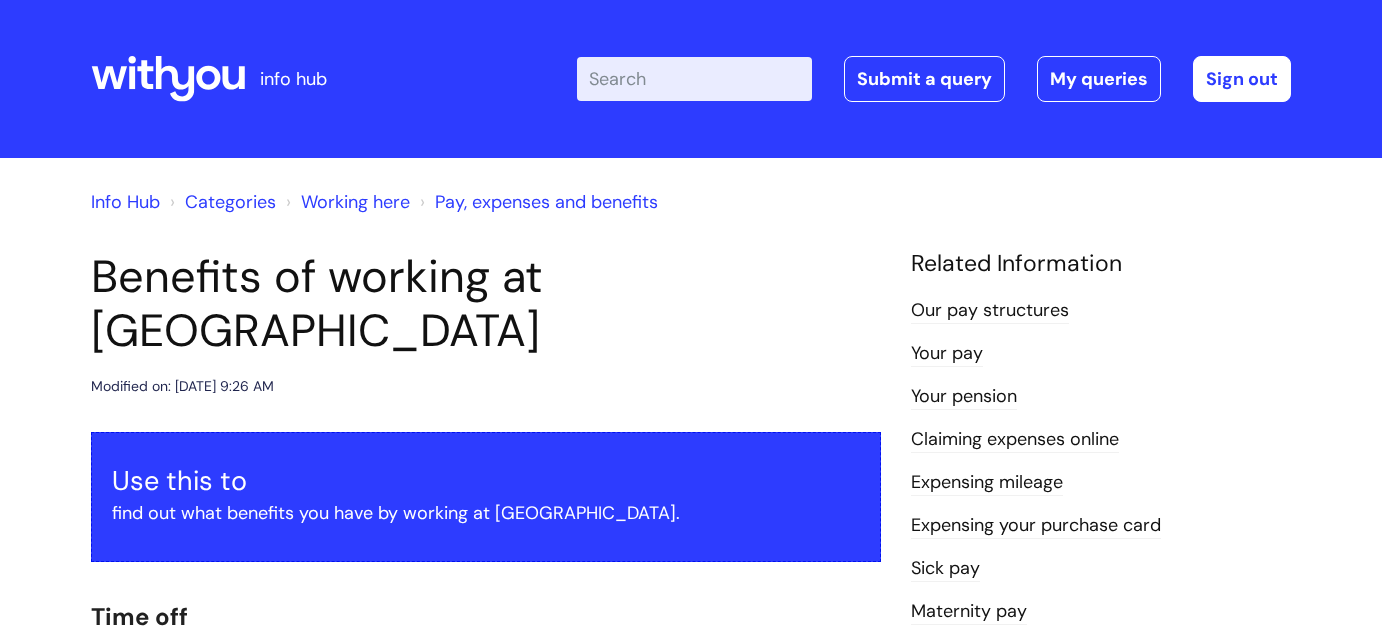 scroll, scrollTop: 0, scrollLeft: 0, axis: both 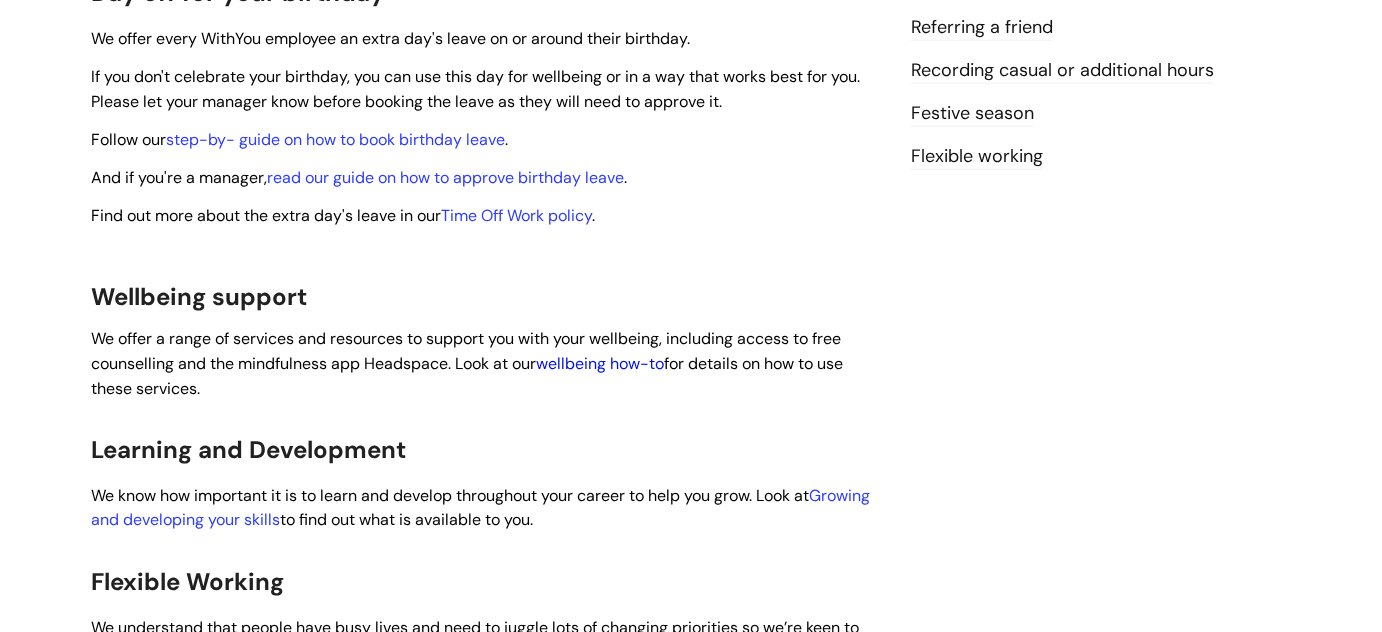click on "wellbeing how-to" at bounding box center (600, 363) 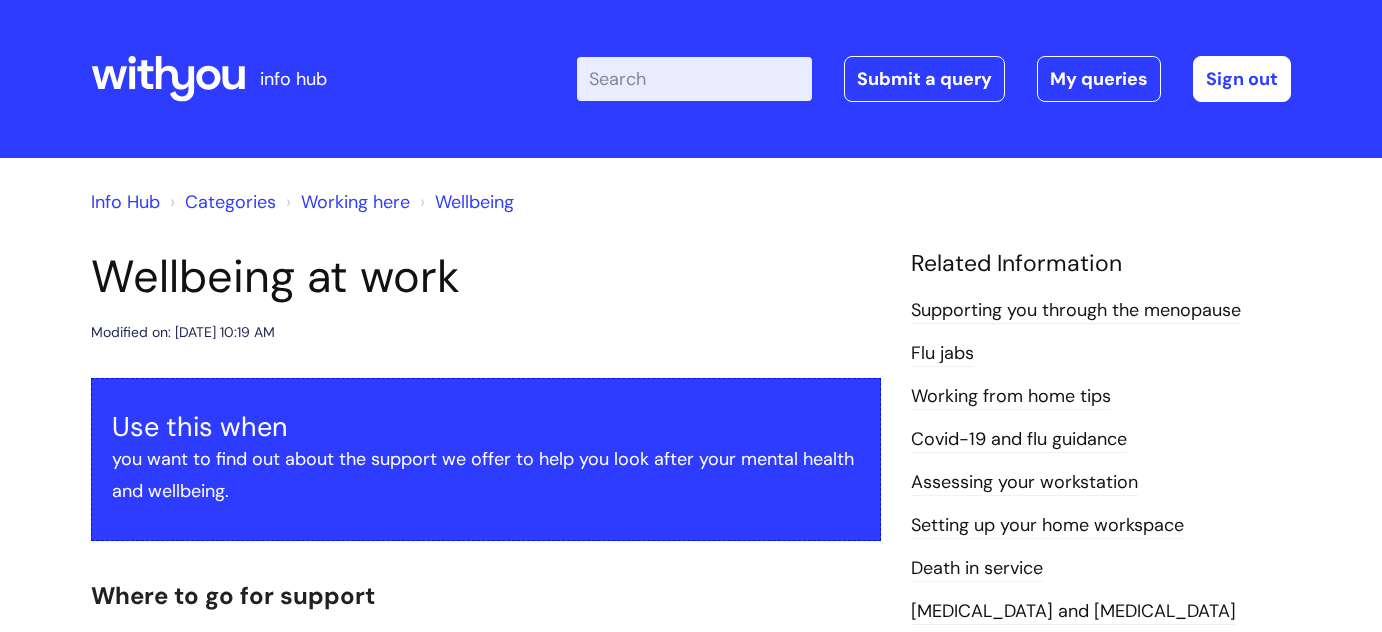 scroll, scrollTop: 0, scrollLeft: 0, axis: both 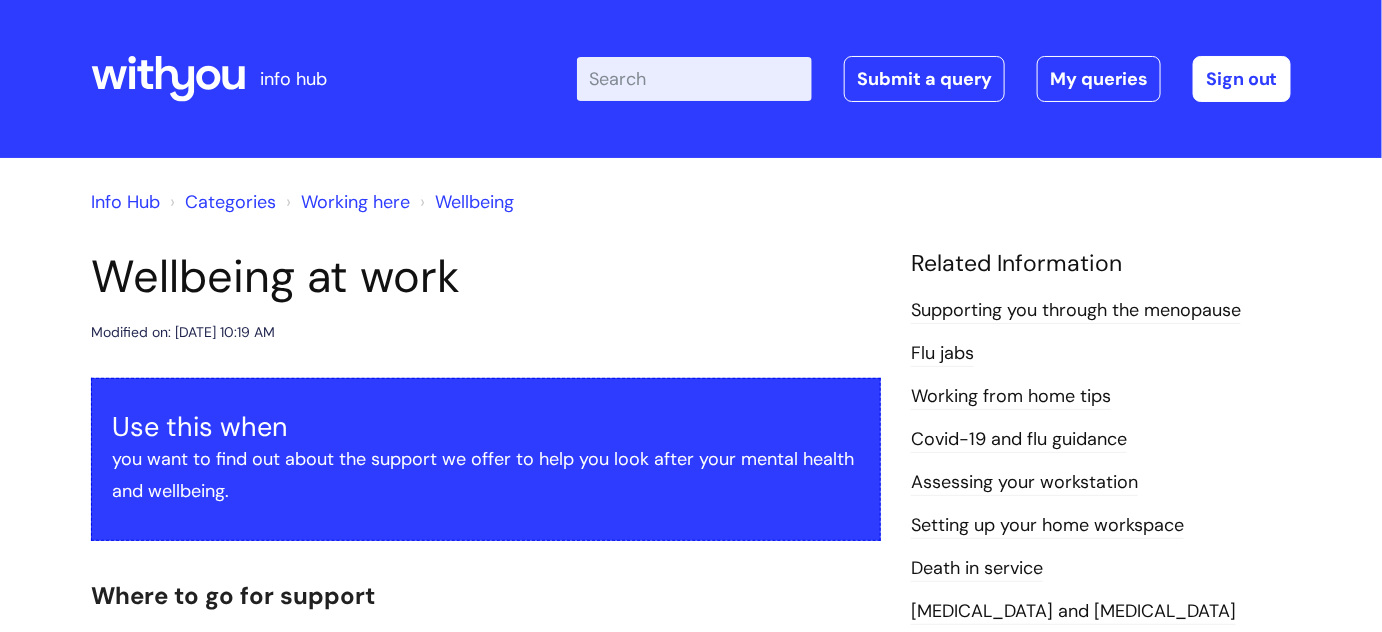 click on "Enter your search term here..." at bounding box center [694, 79] 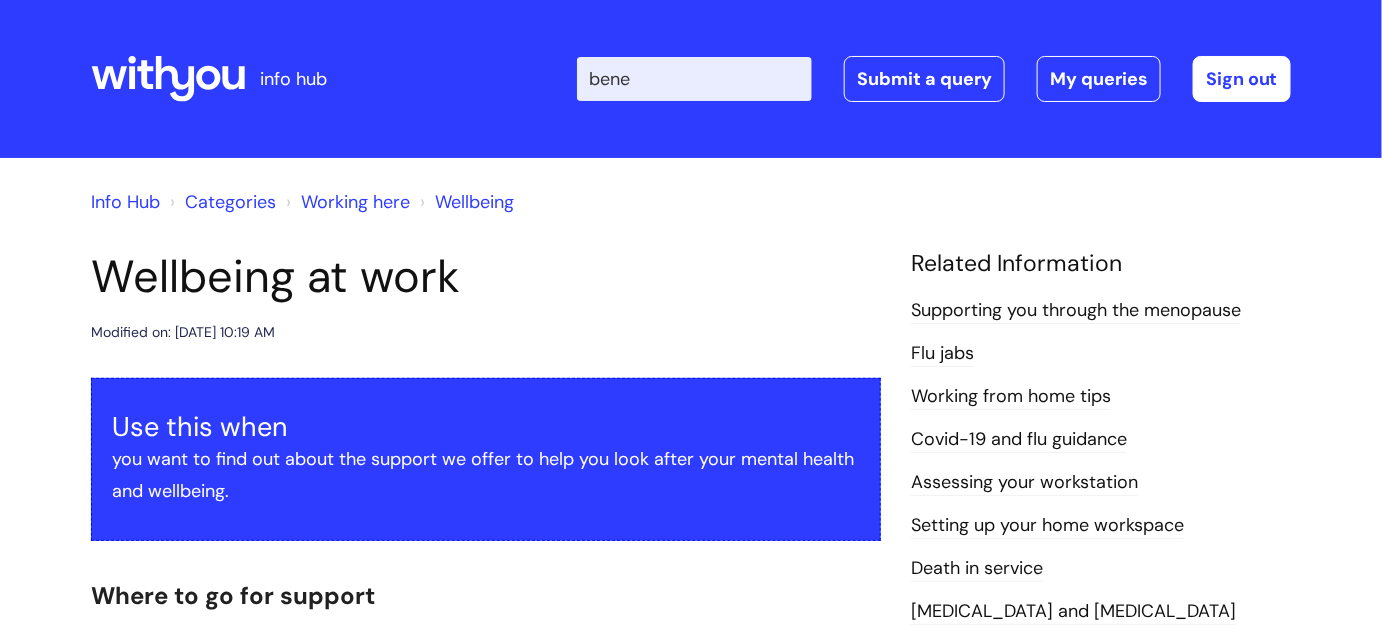 type on "ben" 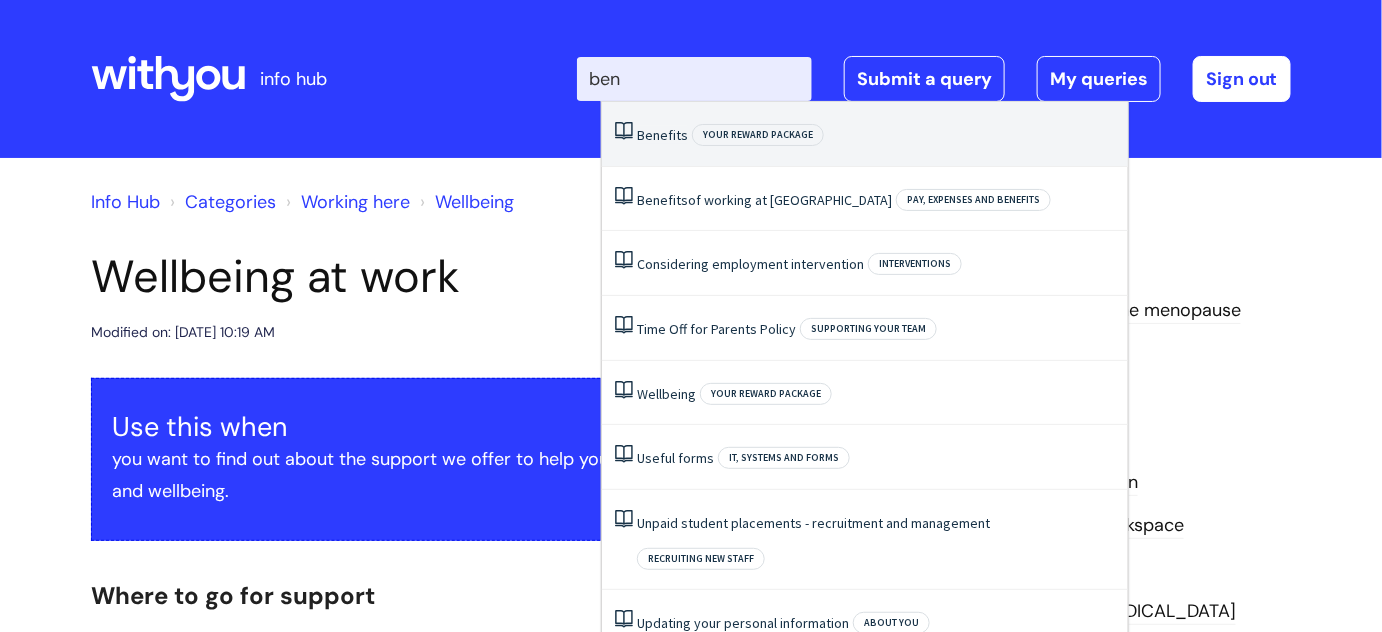 click on "Your reward package" at bounding box center [758, 135] 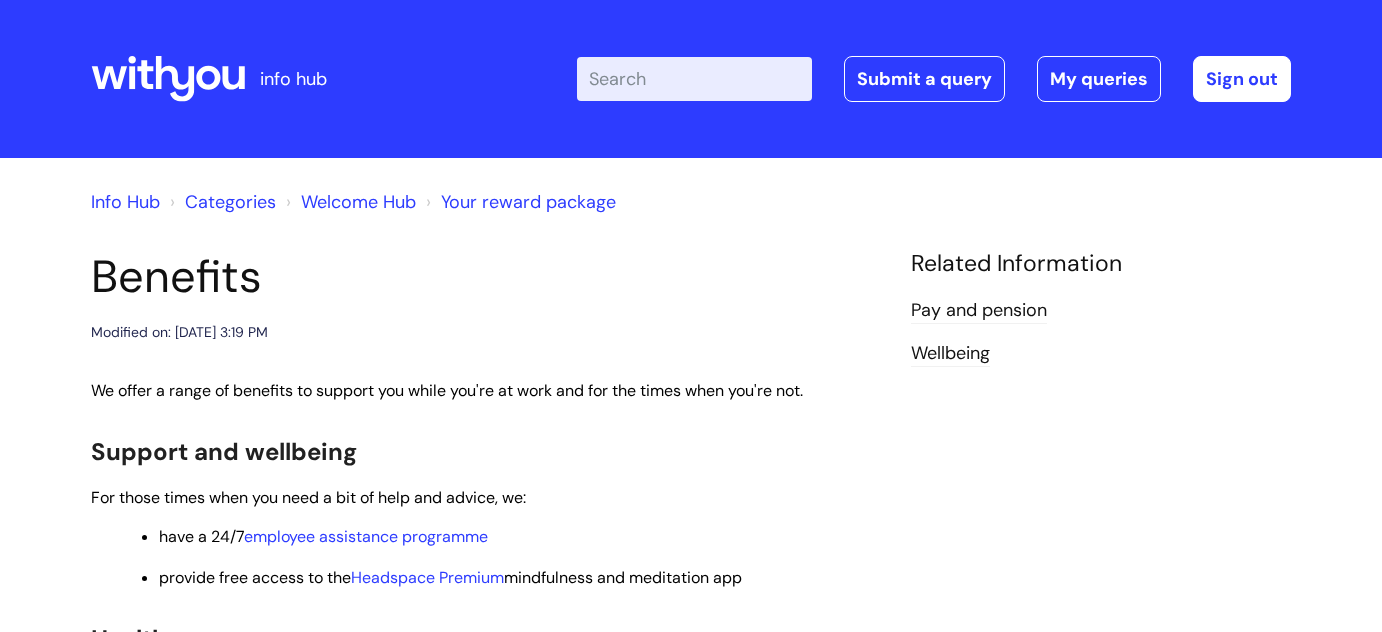 scroll, scrollTop: 0, scrollLeft: 0, axis: both 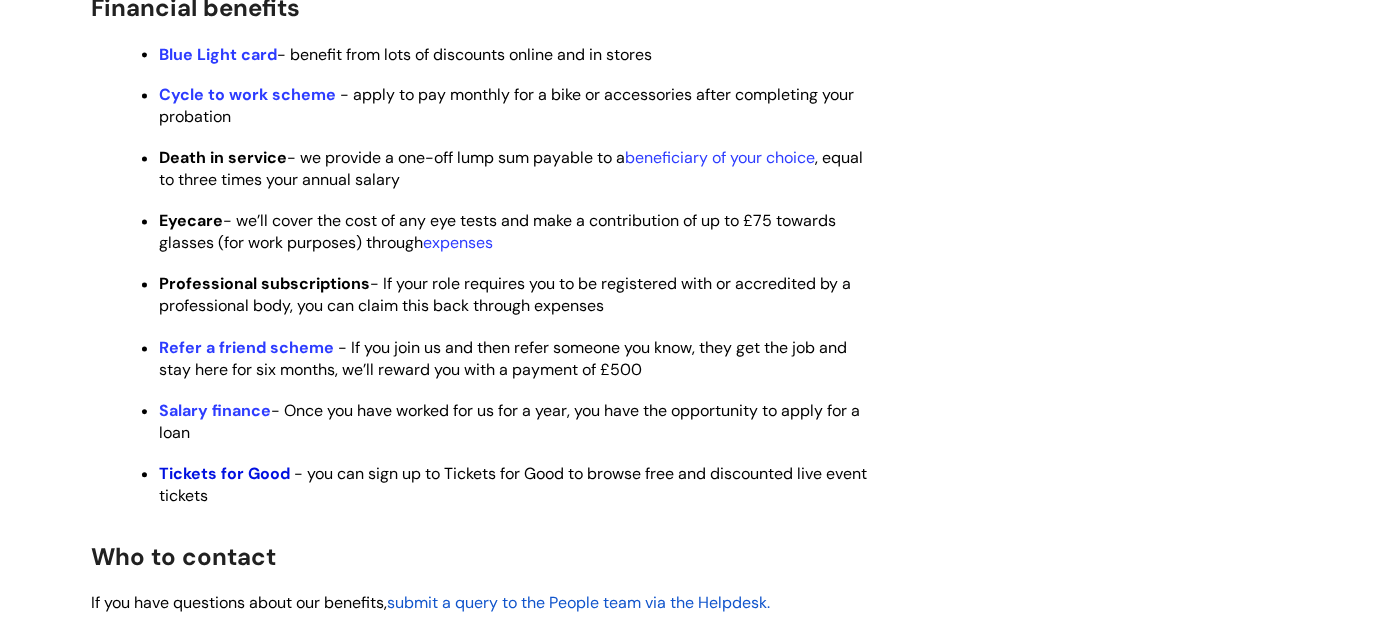 click on "Tickets for Good" at bounding box center [224, 474] 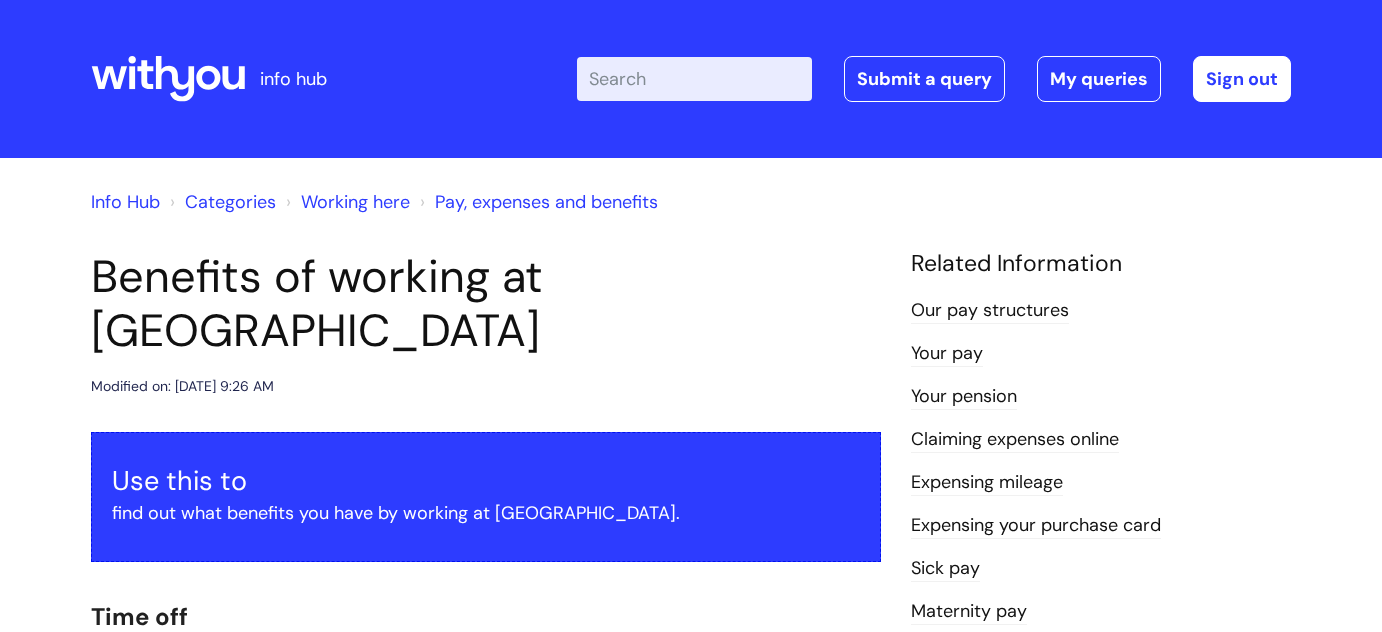 scroll, scrollTop: 1913, scrollLeft: 0, axis: vertical 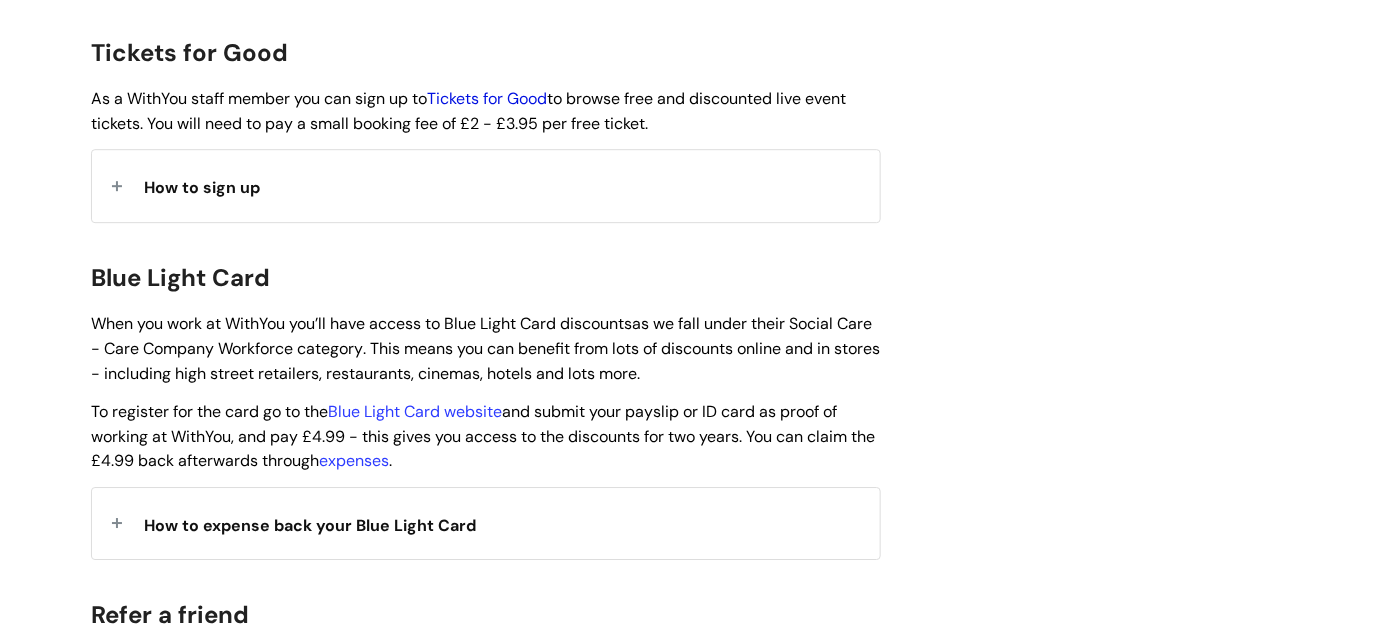 click on "Tickets for Good" at bounding box center [487, 98] 